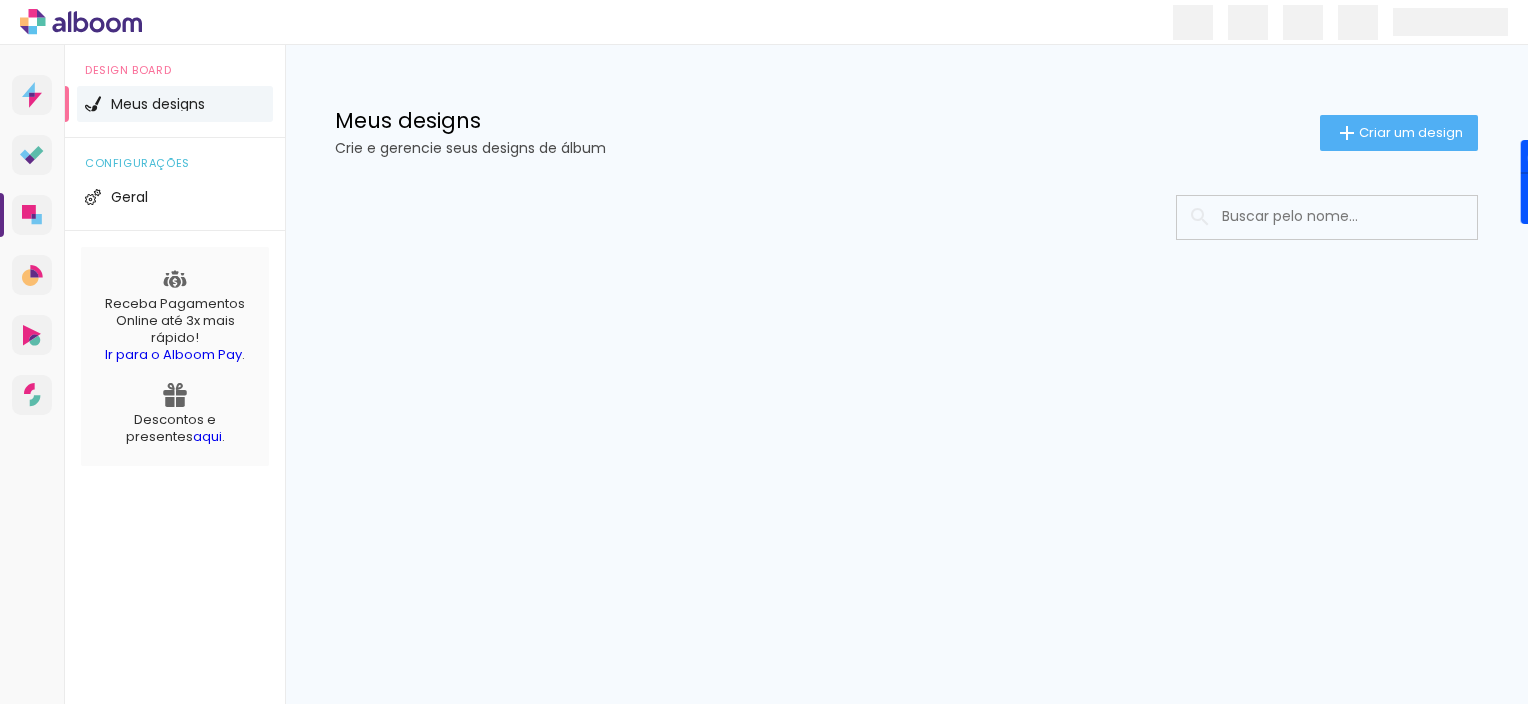 scroll, scrollTop: 0, scrollLeft: 0, axis: both 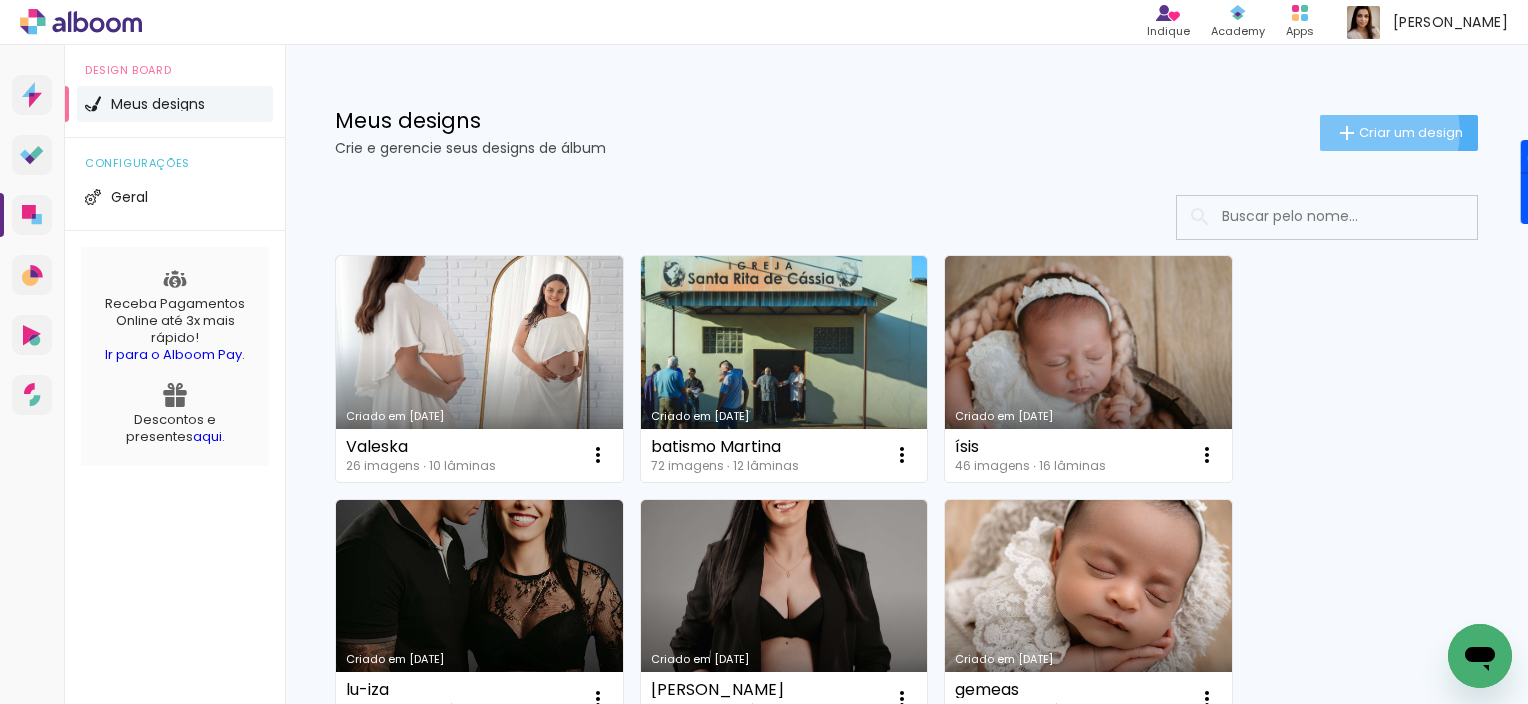 click on "Criar um design" 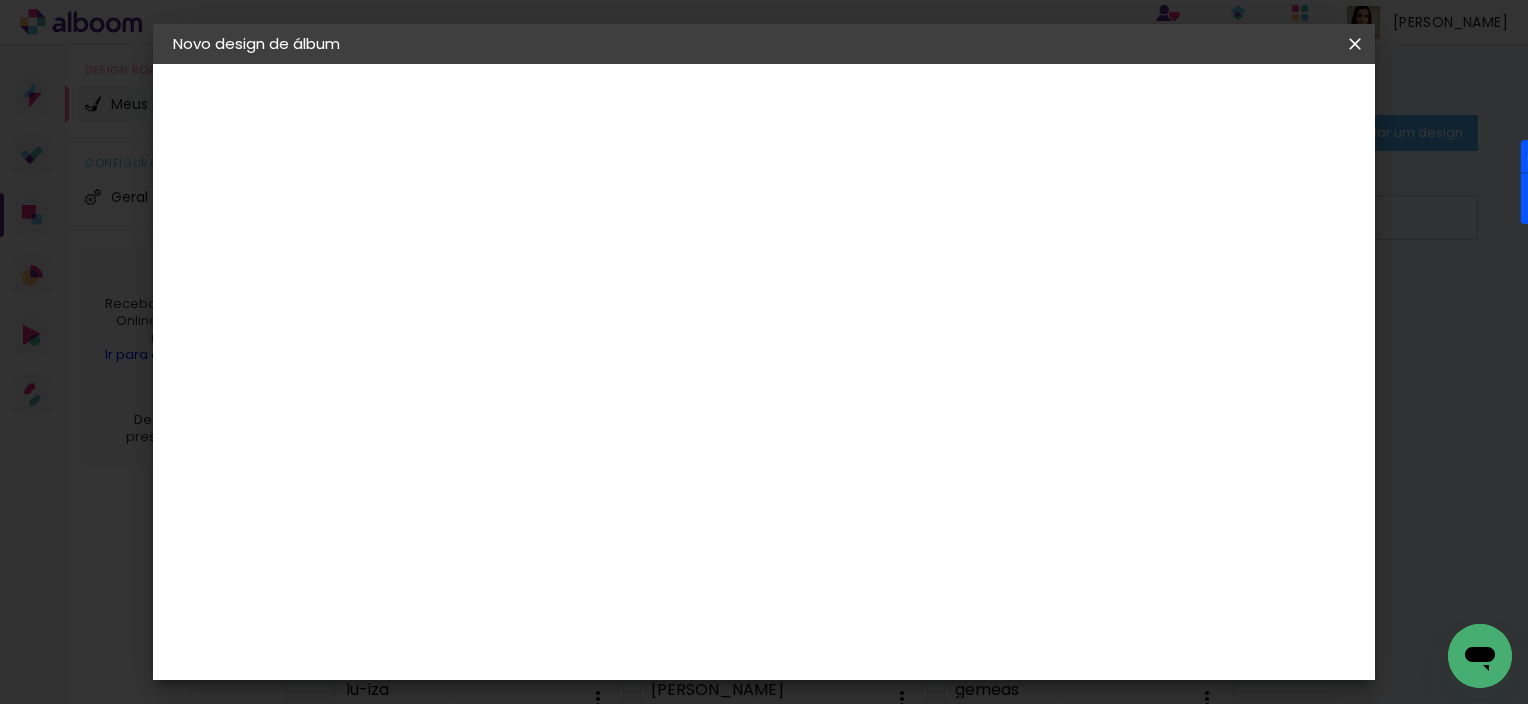 type on "-" 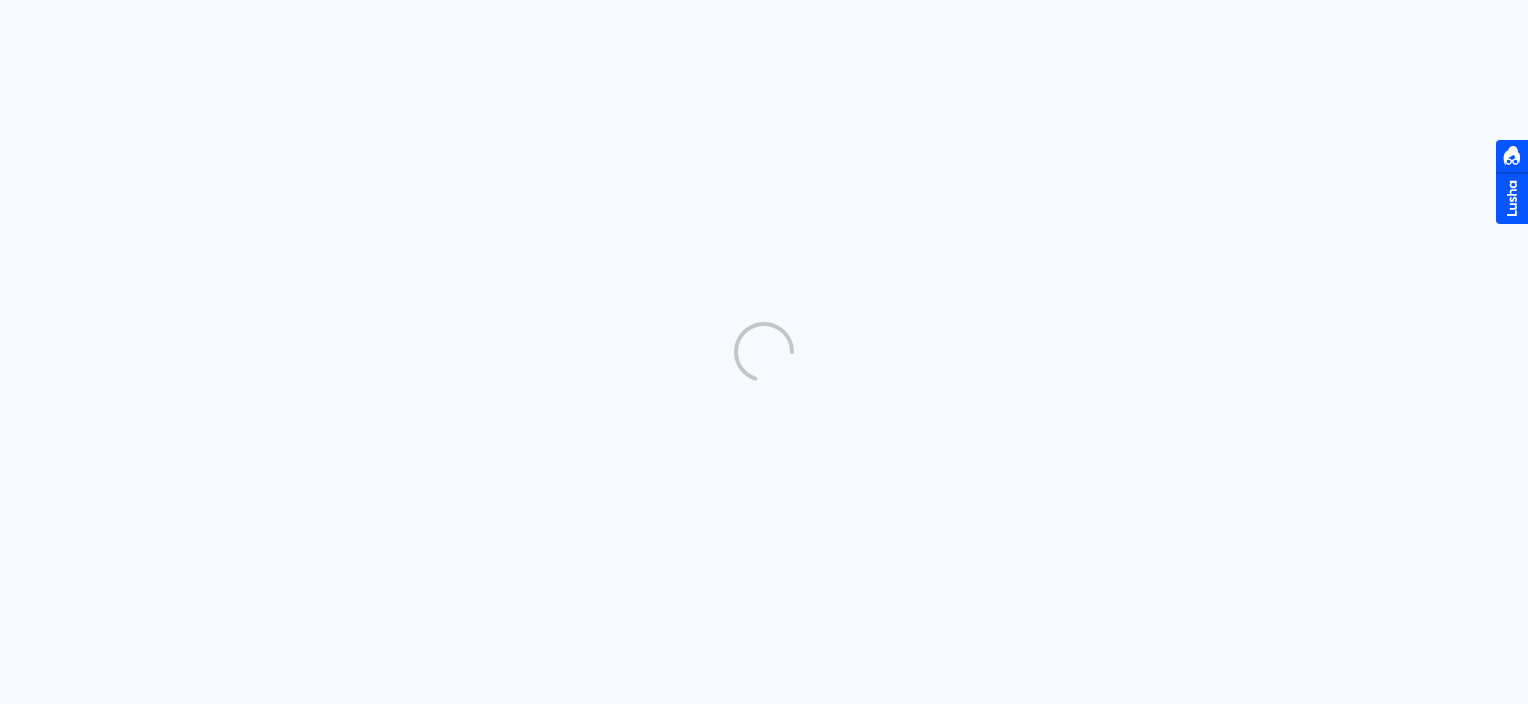 scroll, scrollTop: 0, scrollLeft: 0, axis: both 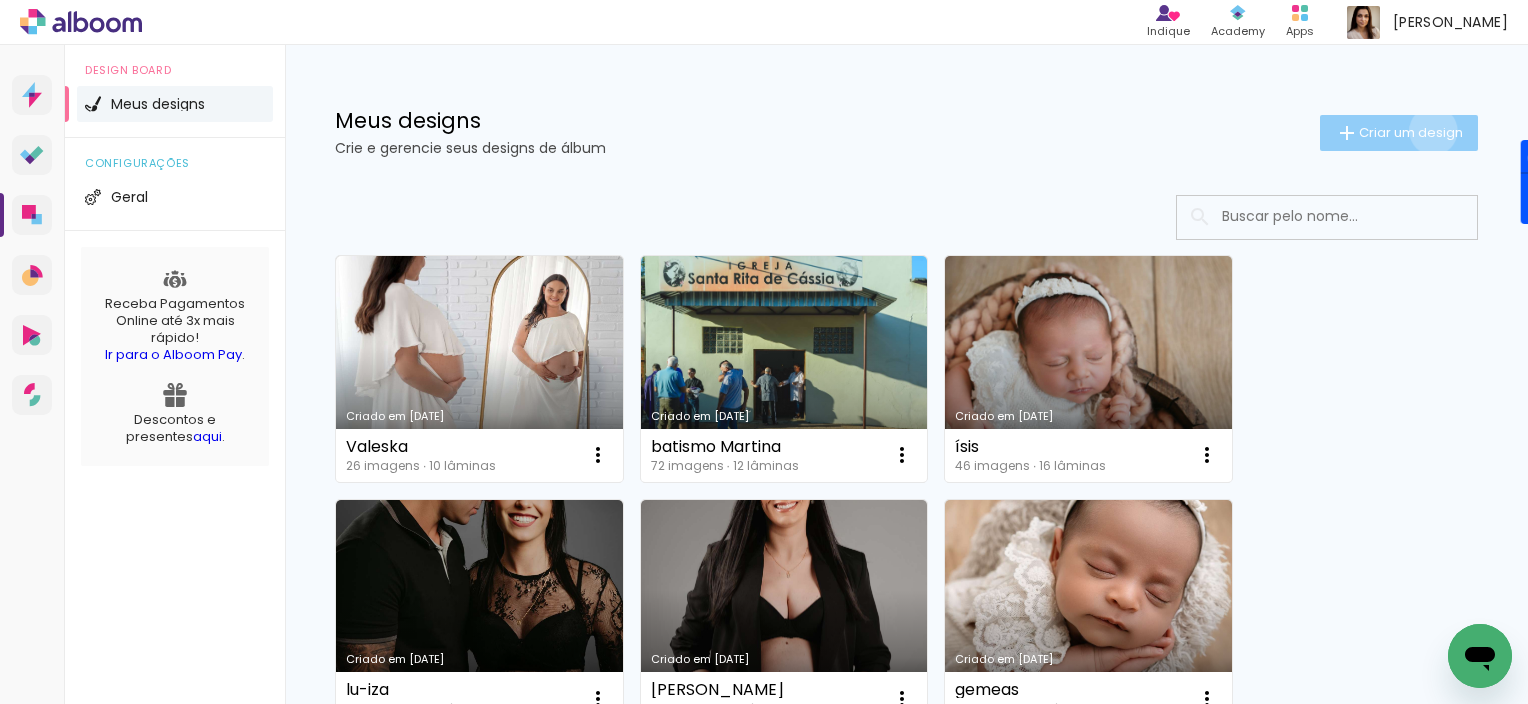 click on "Criar um design" 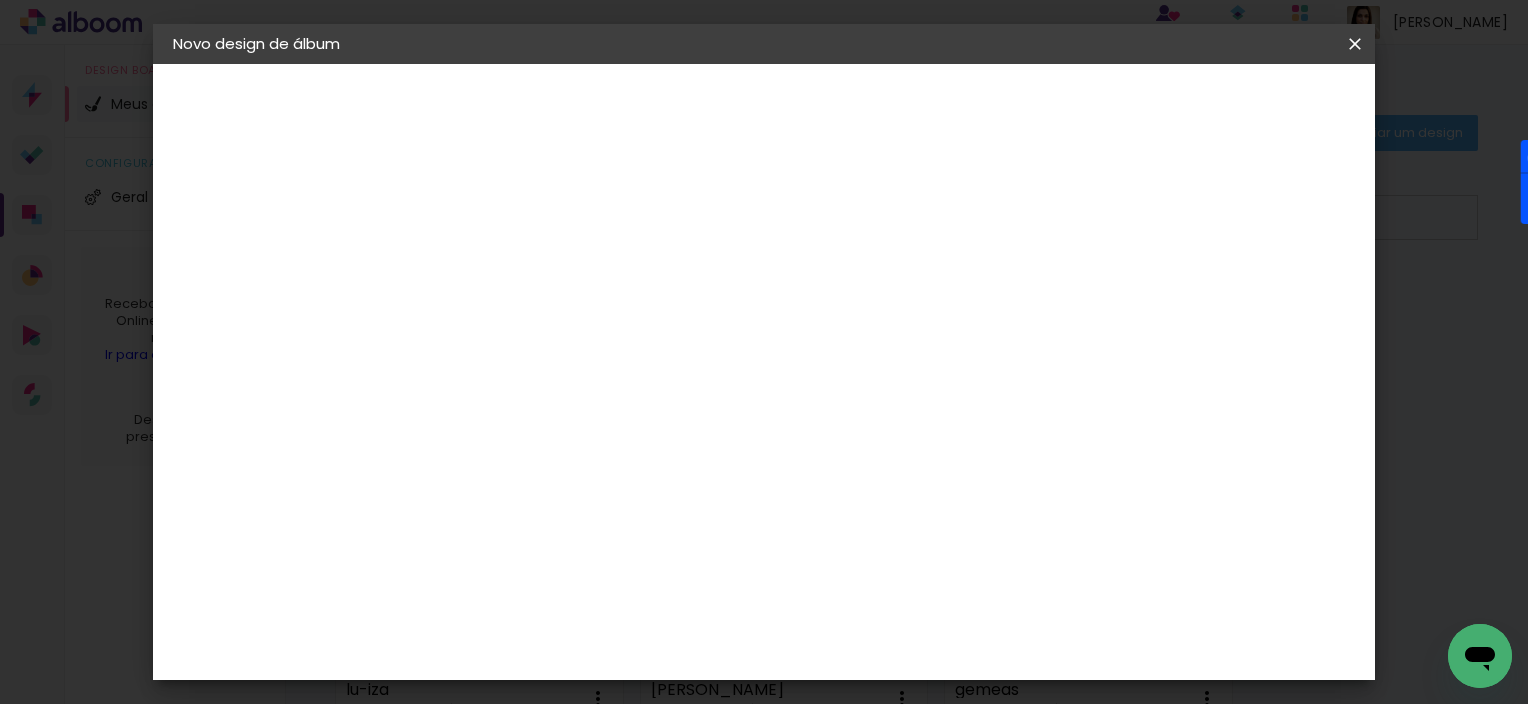 click at bounding box center (500, 268) 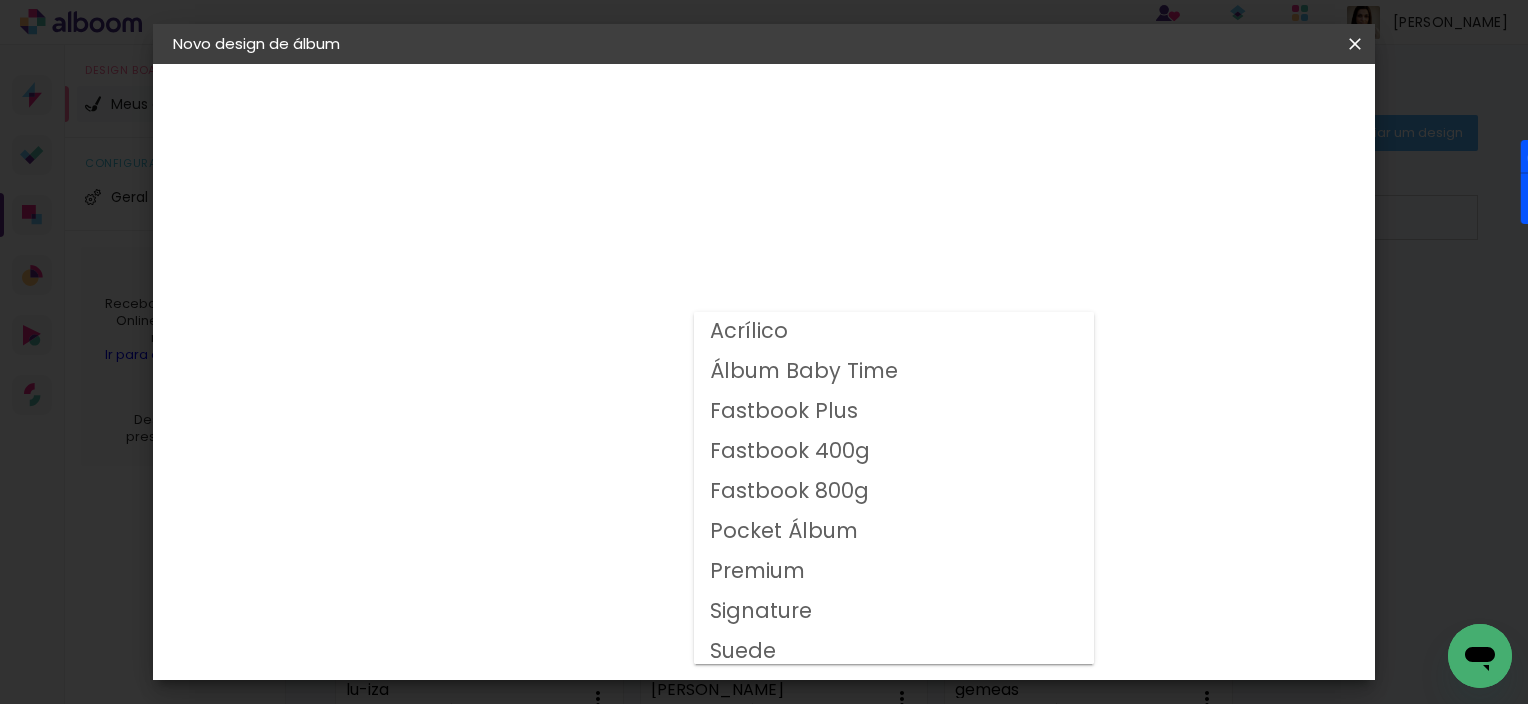 click on "Fastbook Plus" at bounding box center [0, 0] 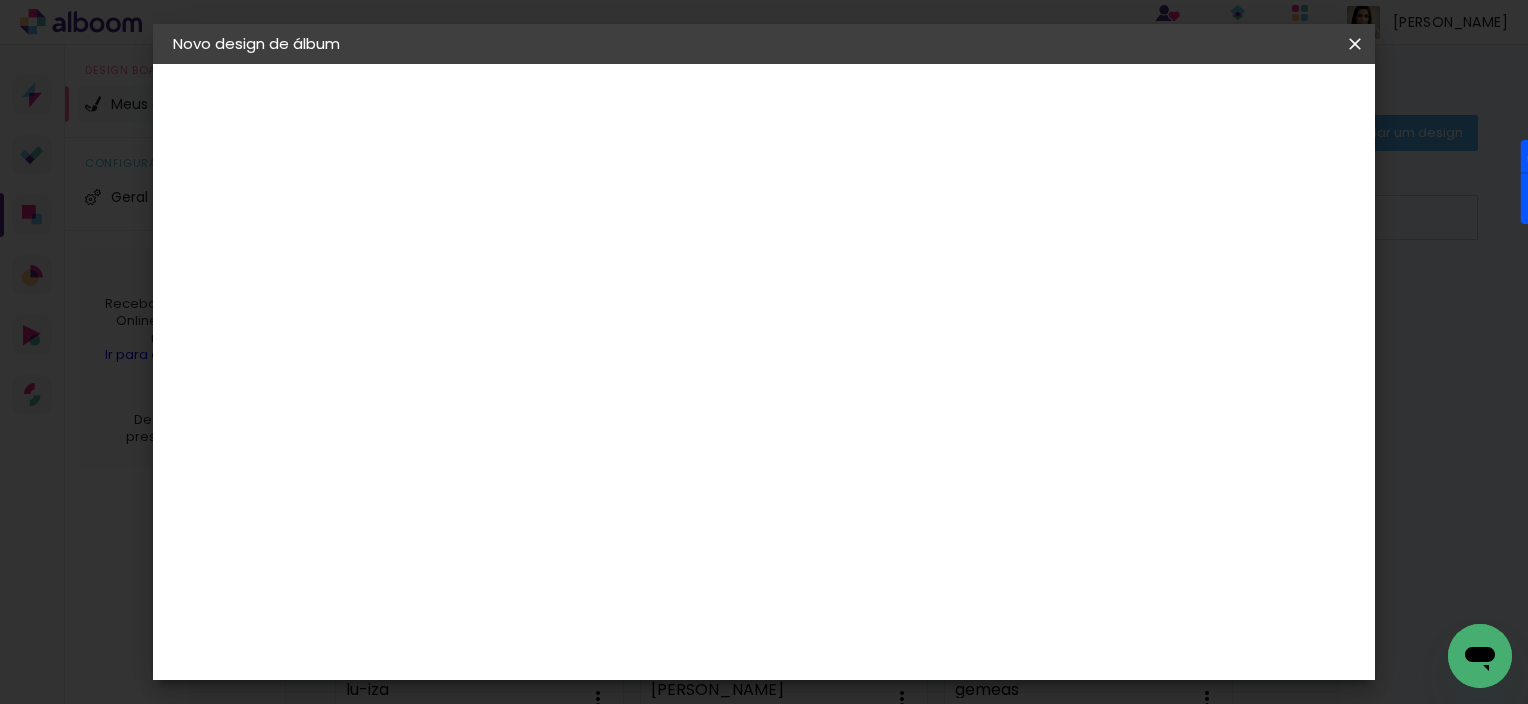 scroll, scrollTop: 226, scrollLeft: 0, axis: vertical 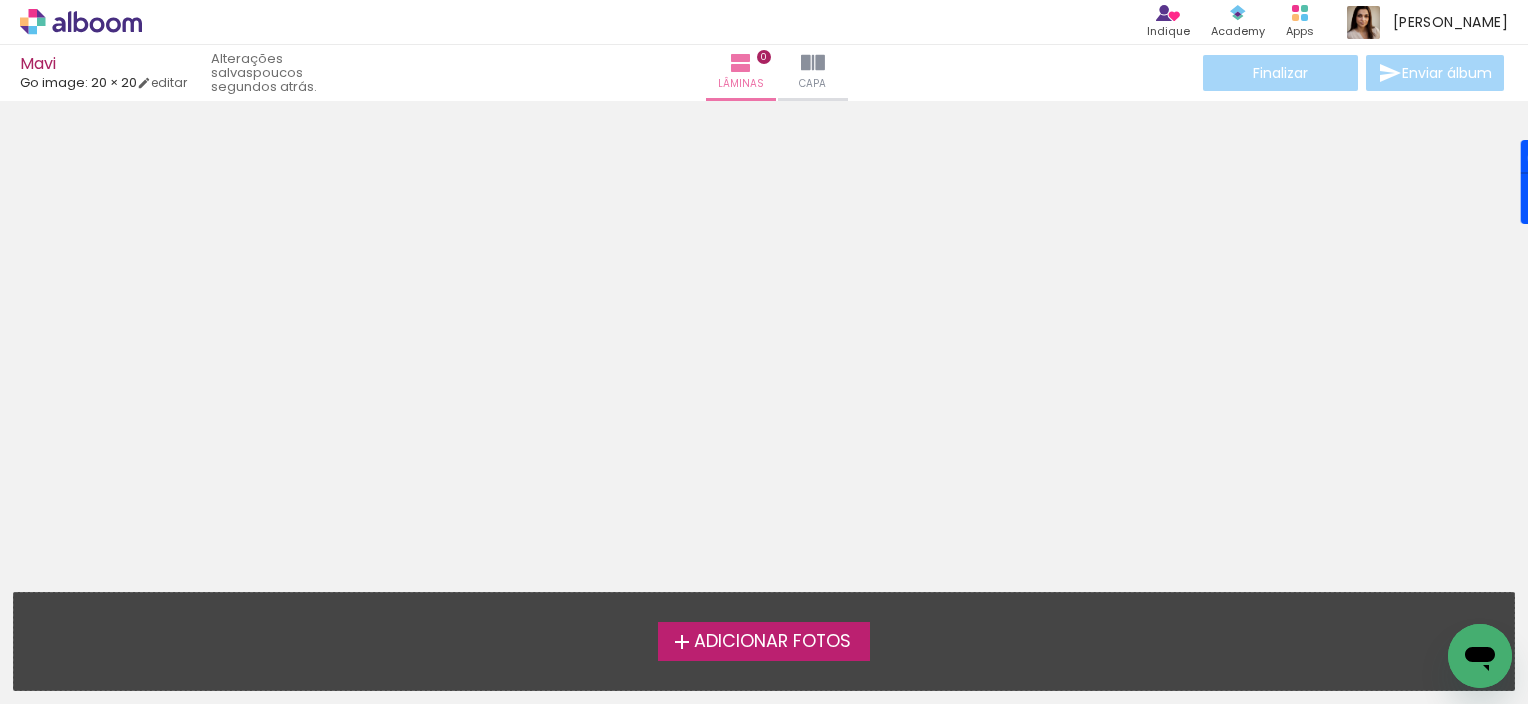 click on "Adicionar Fotos" at bounding box center (772, 642) 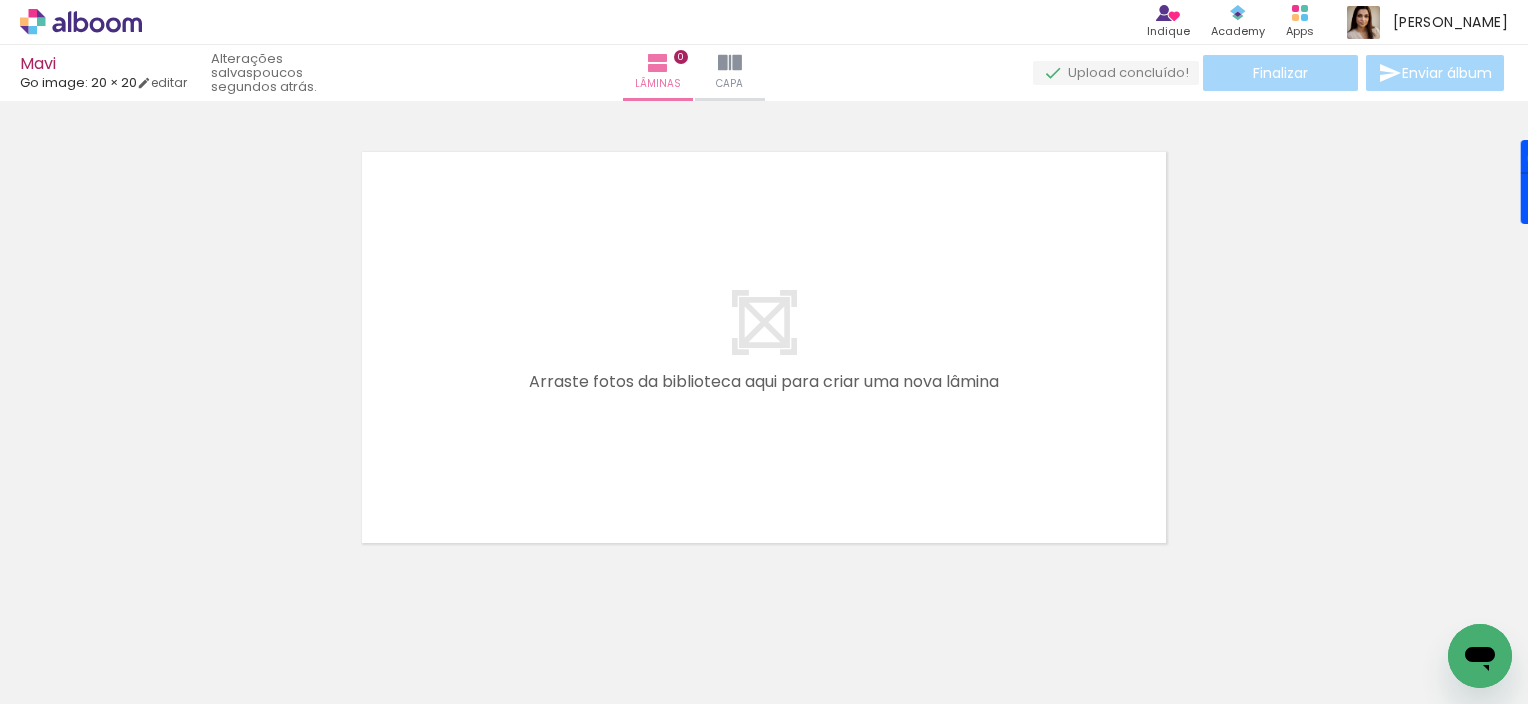 scroll, scrollTop: 25, scrollLeft: 0, axis: vertical 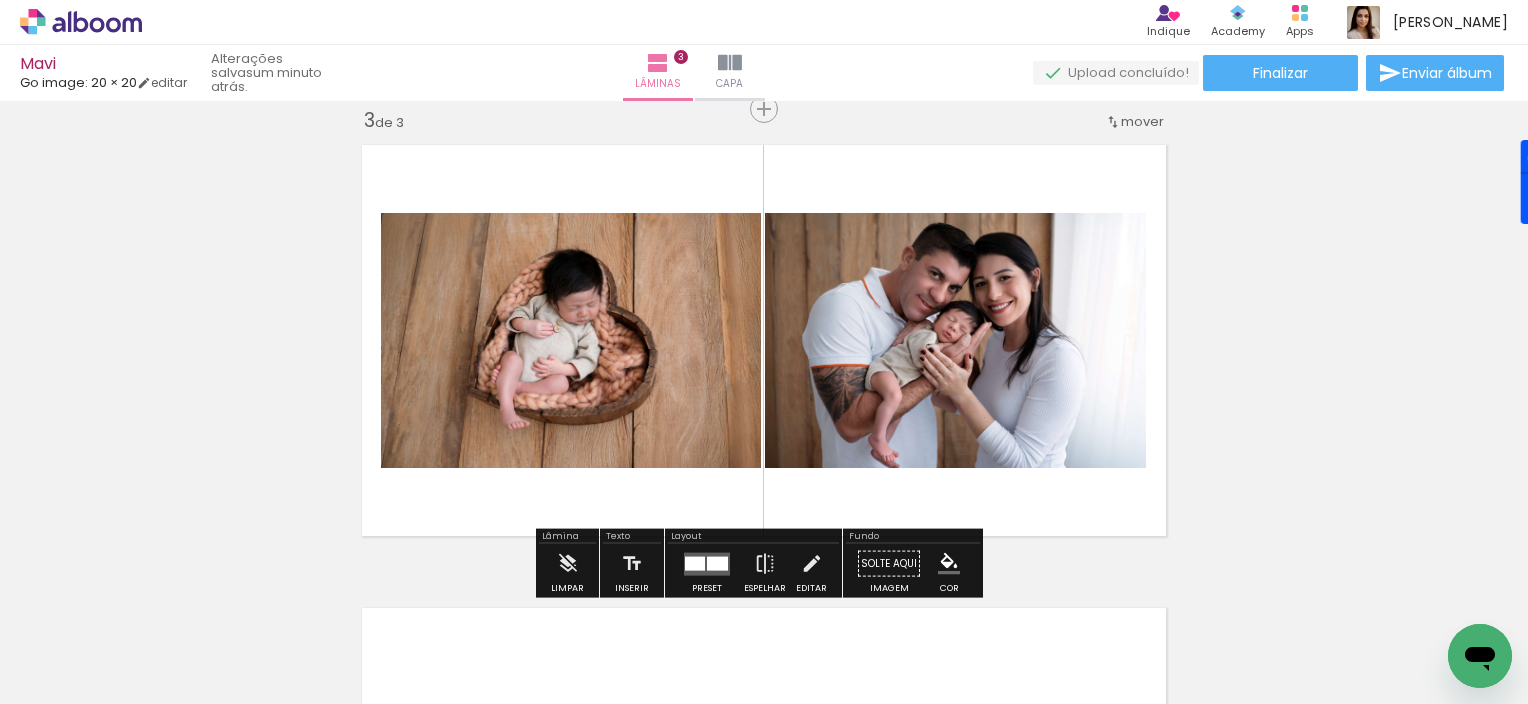 click on "Inserir lâmina 1  de 3  Inserir lâmina 2  de 3  Inserir lâmina 3  de 3" at bounding box center (764, 83) 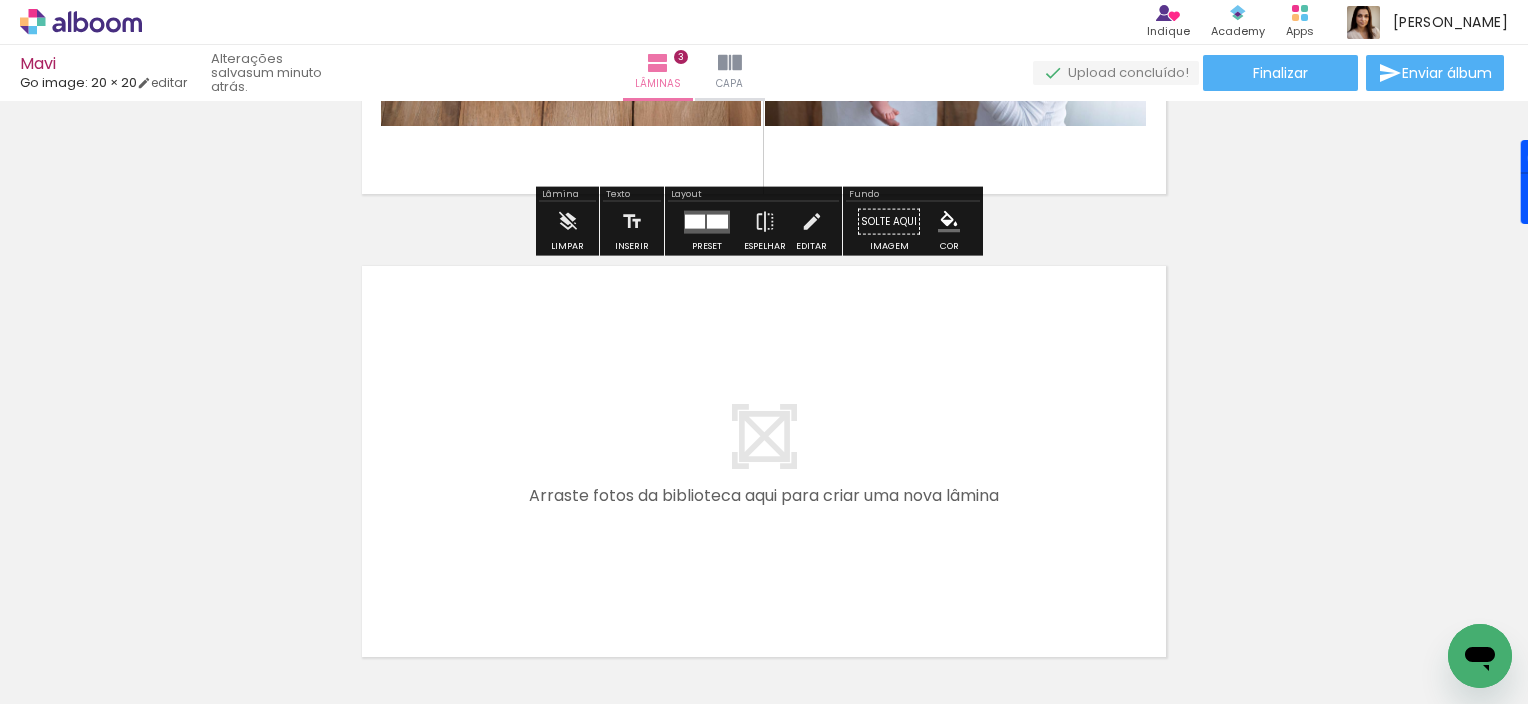 scroll, scrollTop: 1339, scrollLeft: 0, axis: vertical 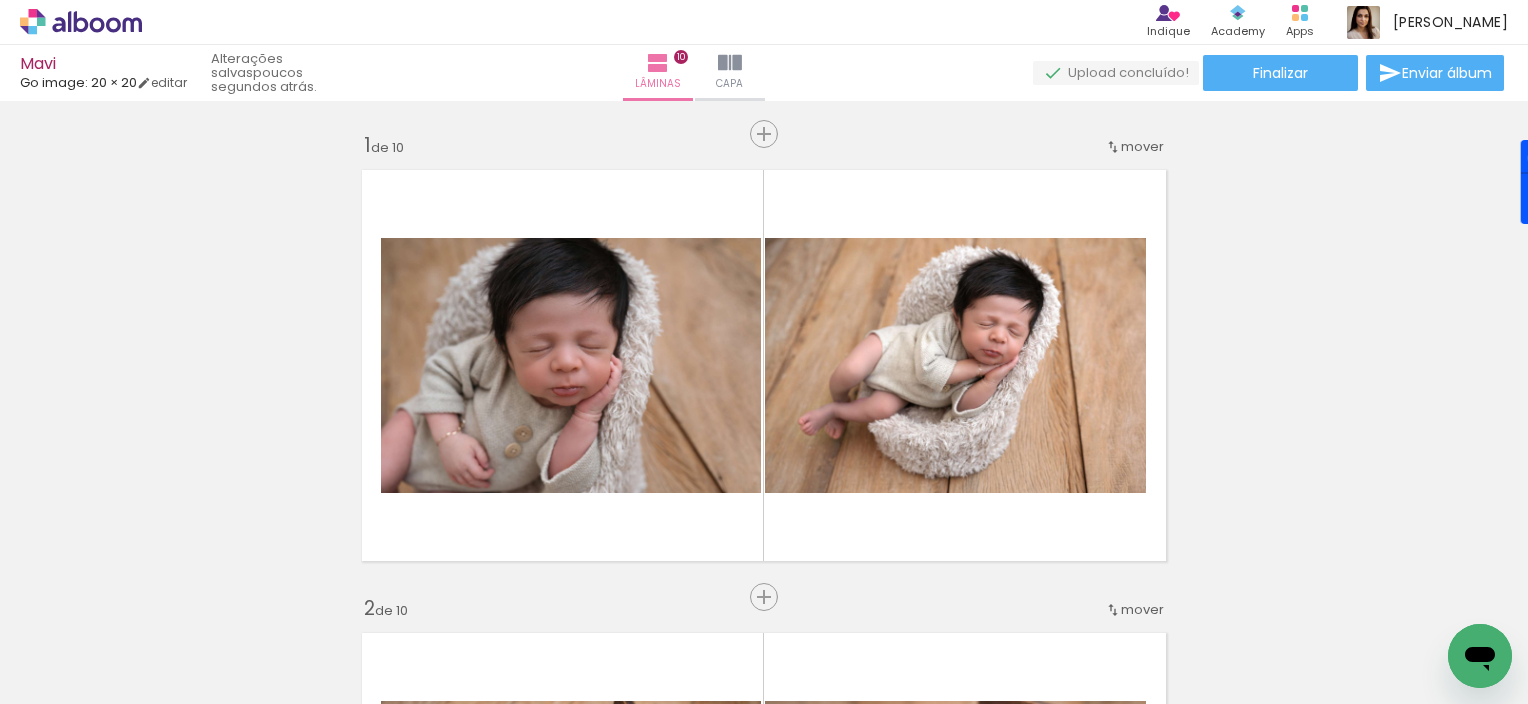 click on "Adicionar
Fotos" at bounding box center [71, 677] 